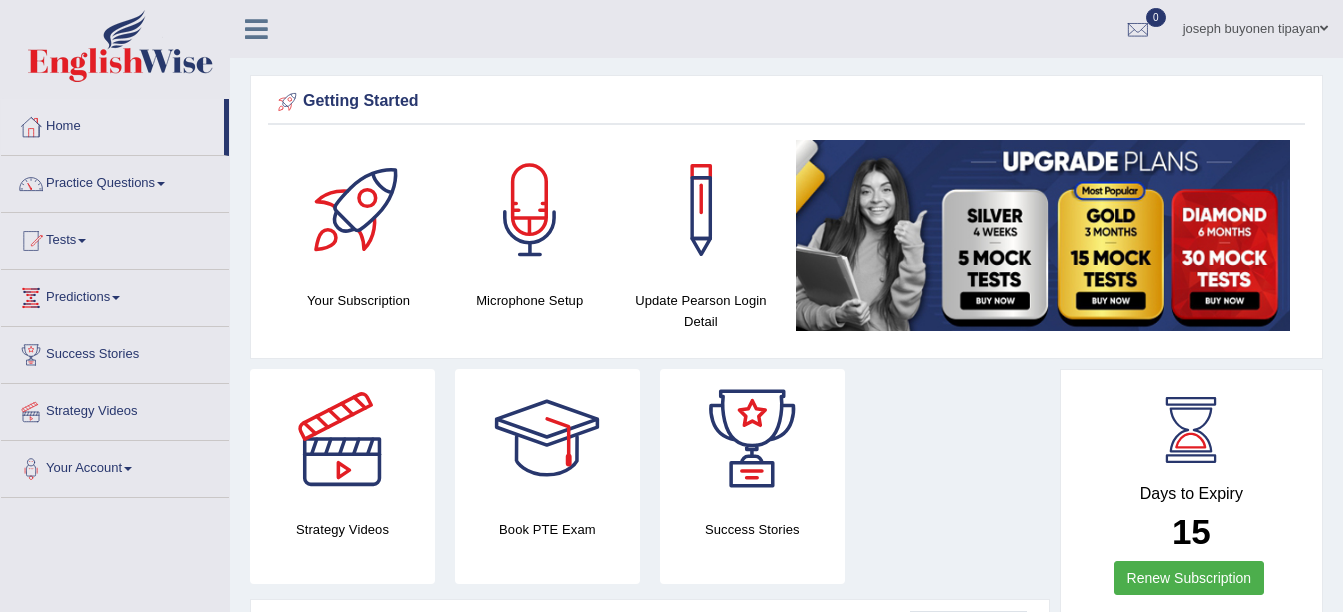 scroll, scrollTop: 0, scrollLeft: 0, axis: both 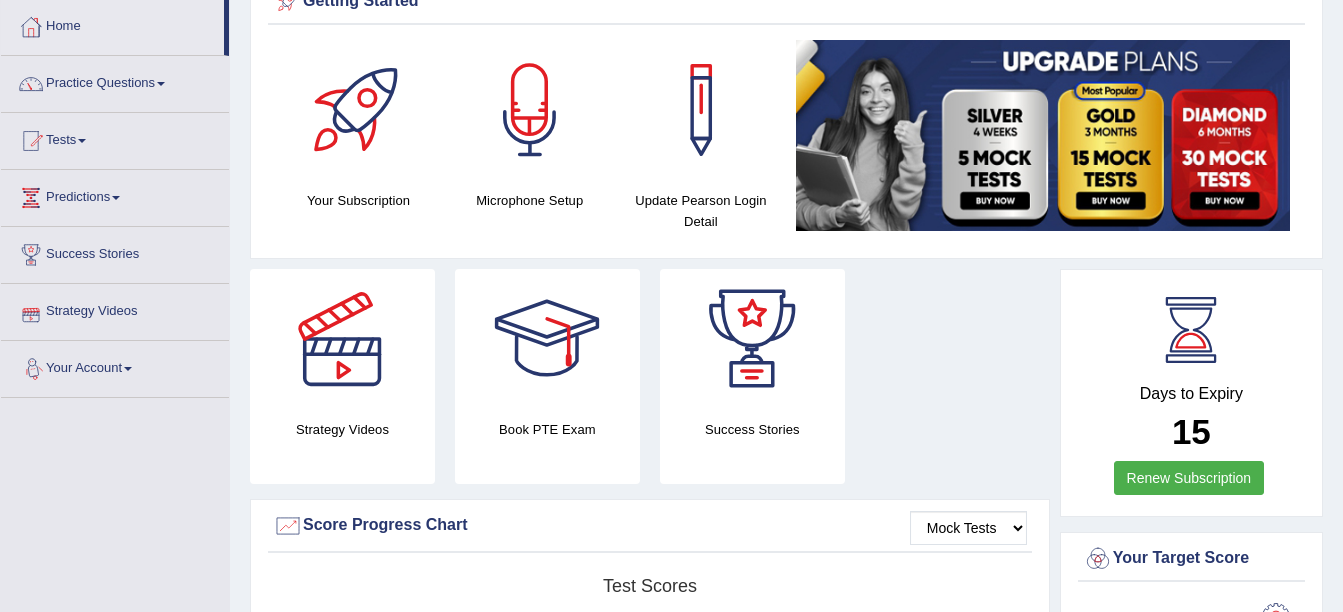 click on "Your Account" at bounding box center (115, 366) 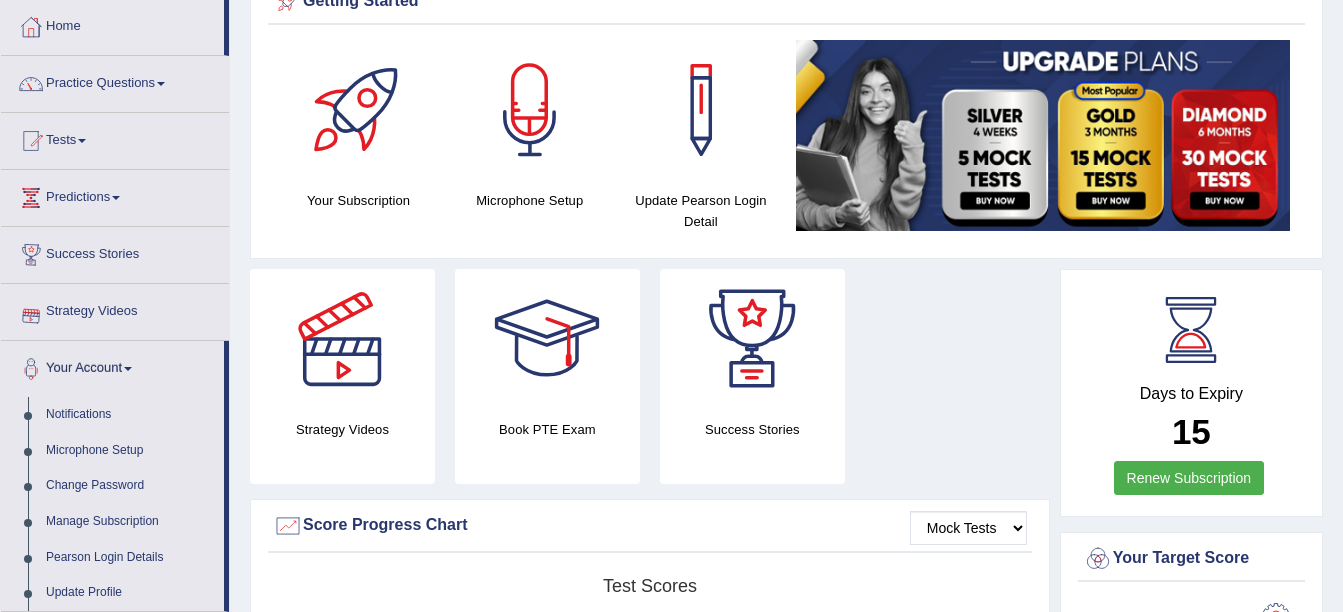 click on "Success Stories" at bounding box center (115, 252) 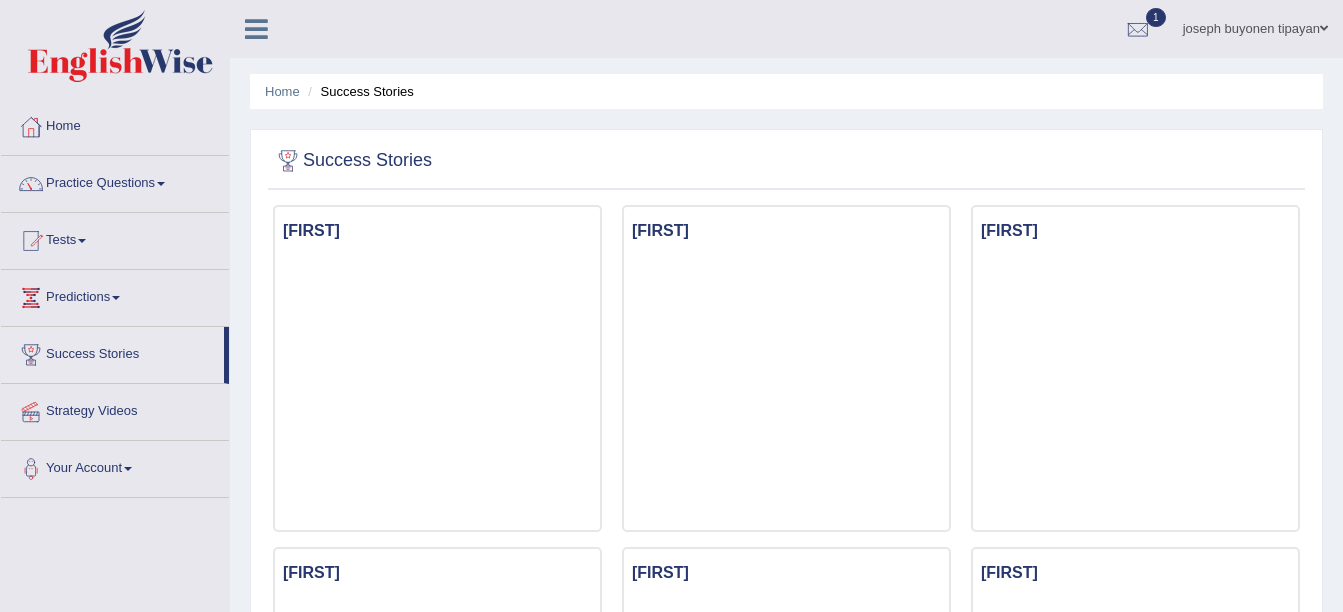 scroll, scrollTop: 0, scrollLeft: 0, axis: both 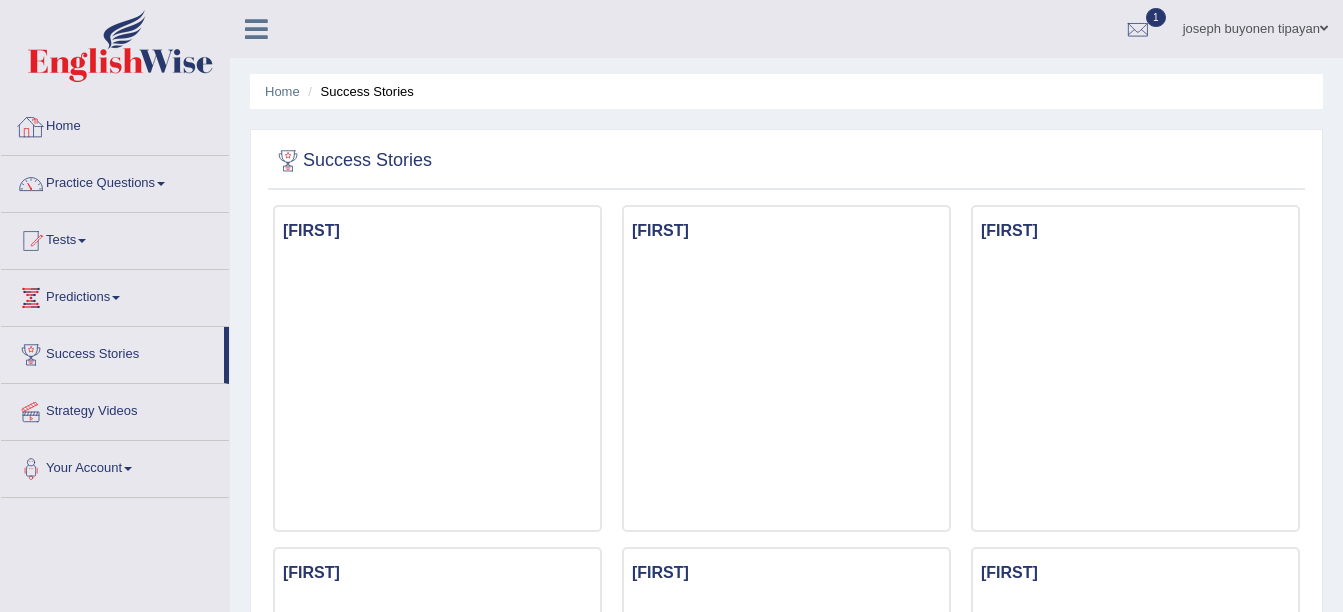 click on "Home" at bounding box center [115, 124] 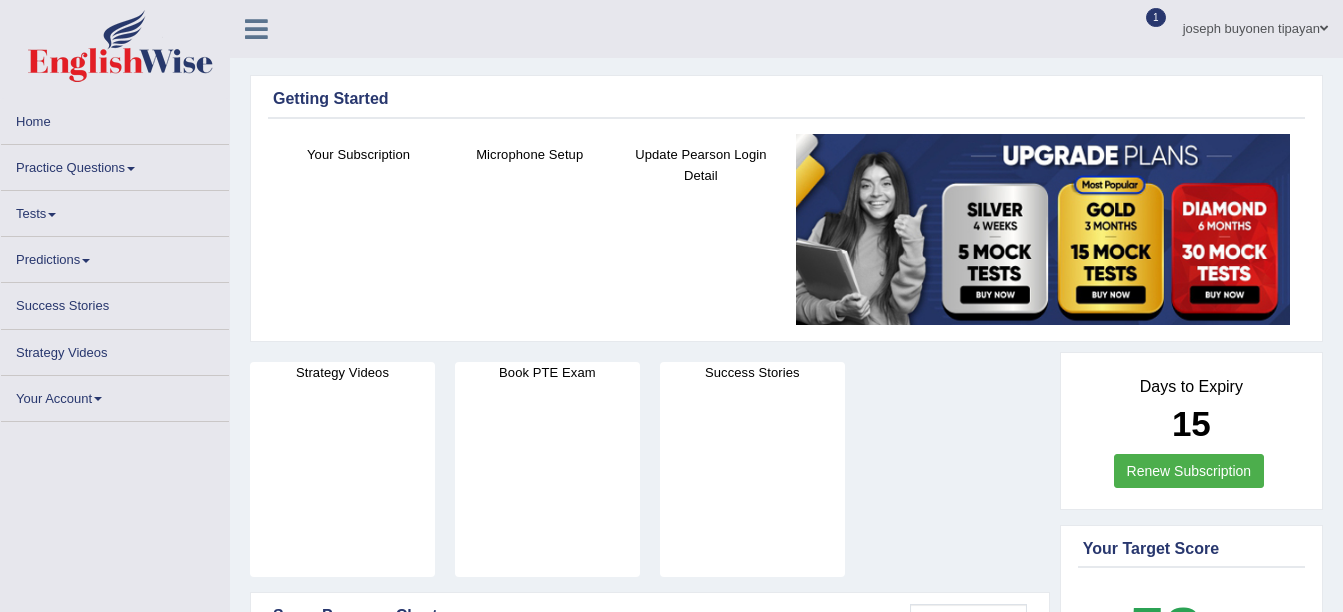 scroll, scrollTop: 0, scrollLeft: 0, axis: both 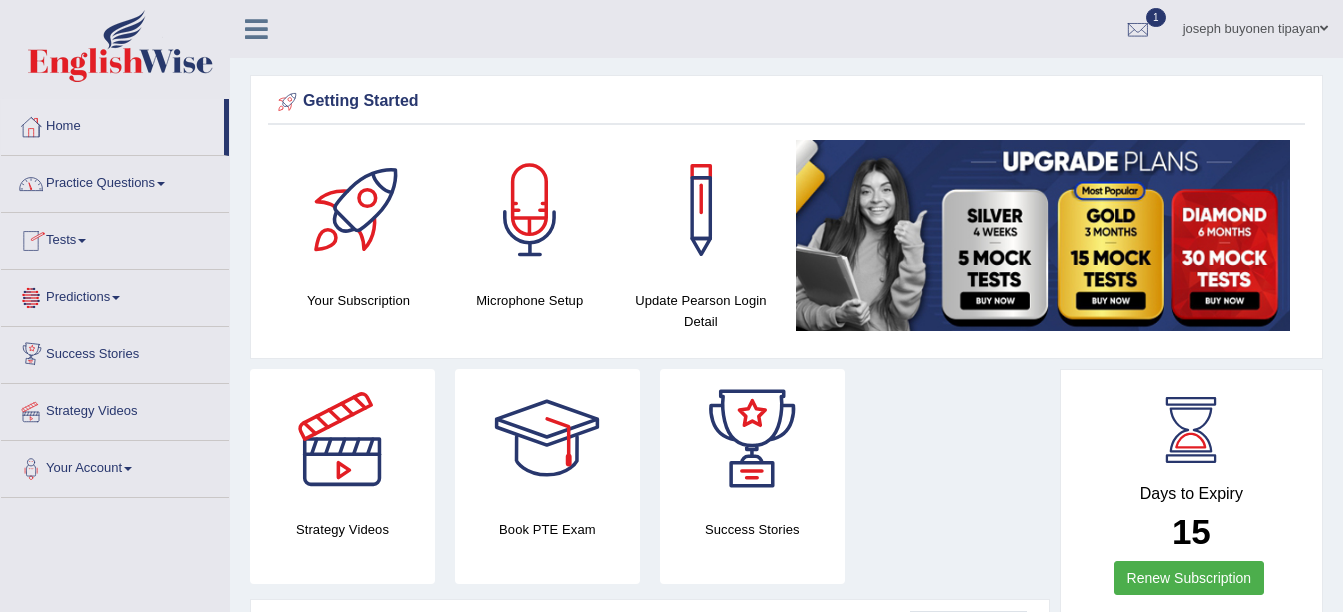 click on "Success Stories" at bounding box center [115, 352] 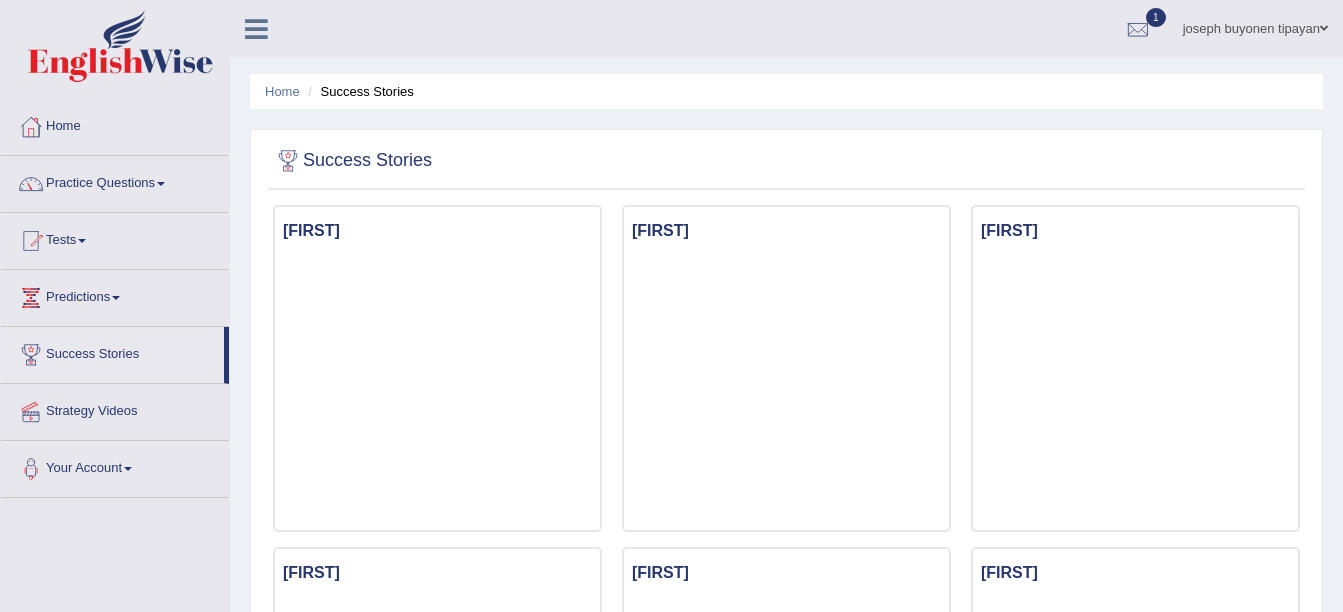 scroll, scrollTop: 0, scrollLeft: 0, axis: both 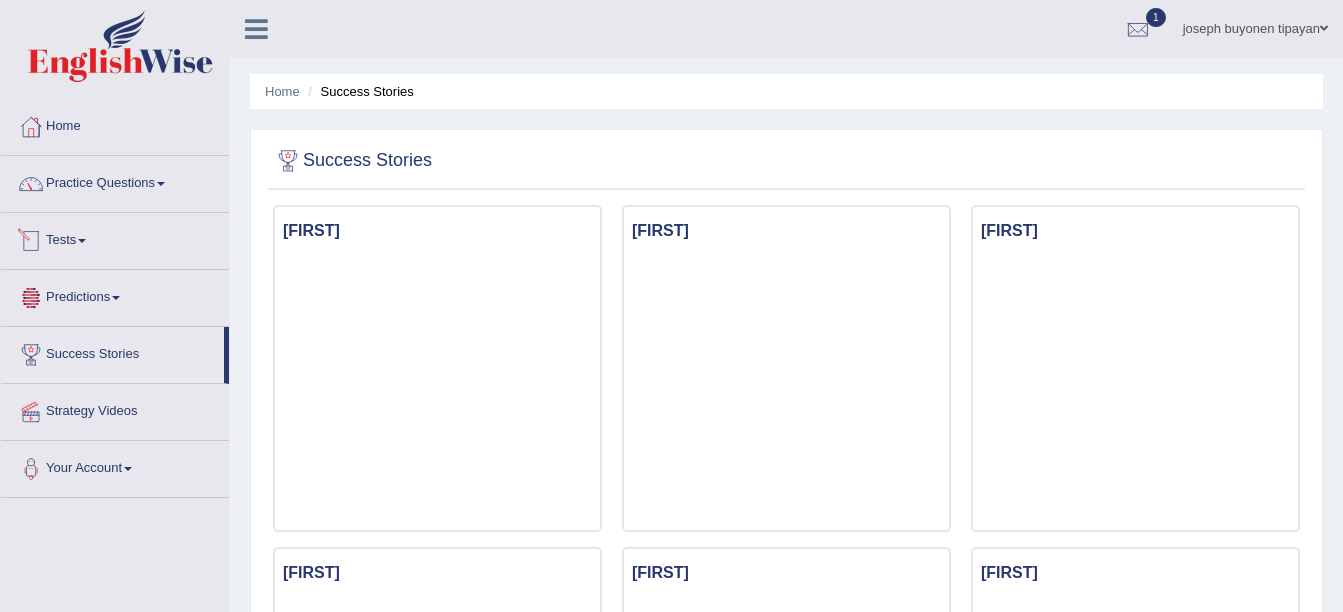 click on "Tests" at bounding box center [115, 238] 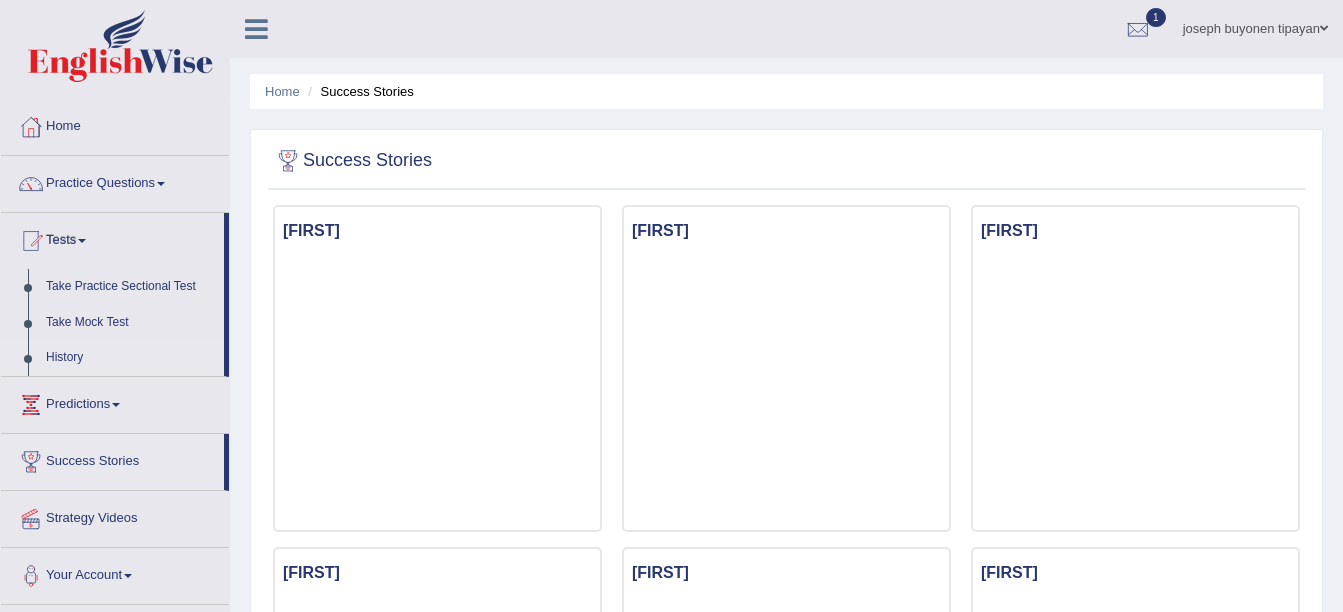 click on "History" at bounding box center (130, 358) 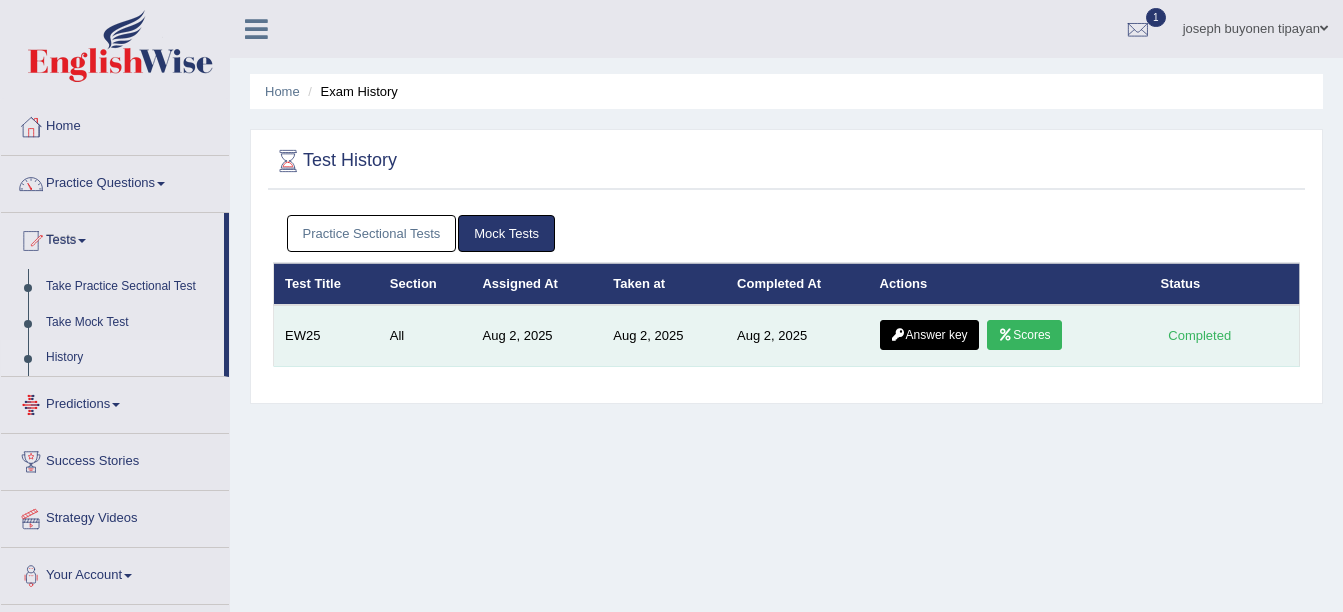 scroll, scrollTop: 0, scrollLeft: 0, axis: both 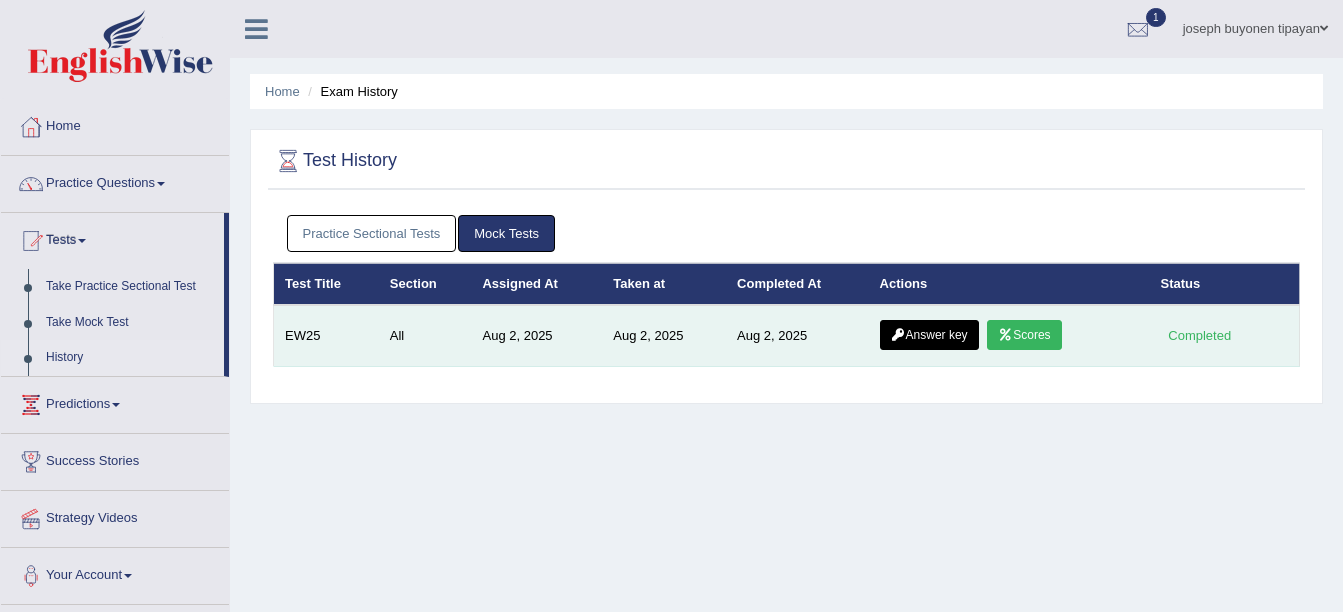 click on "Scores" at bounding box center (1024, 335) 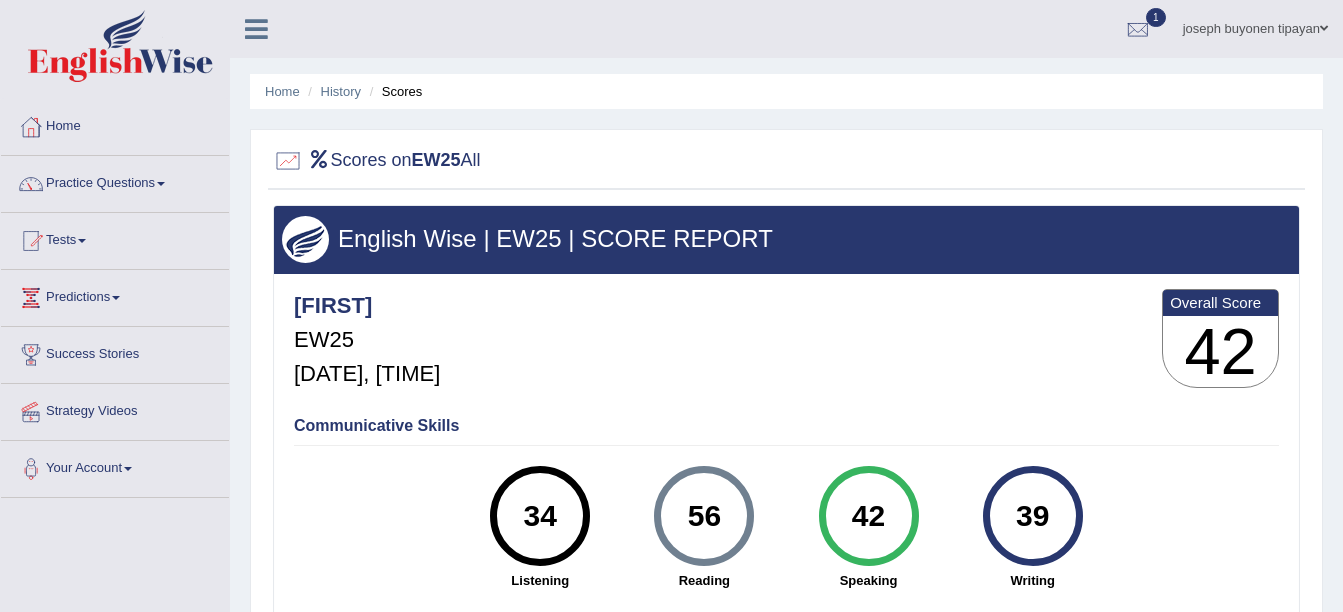 scroll, scrollTop: 0, scrollLeft: 0, axis: both 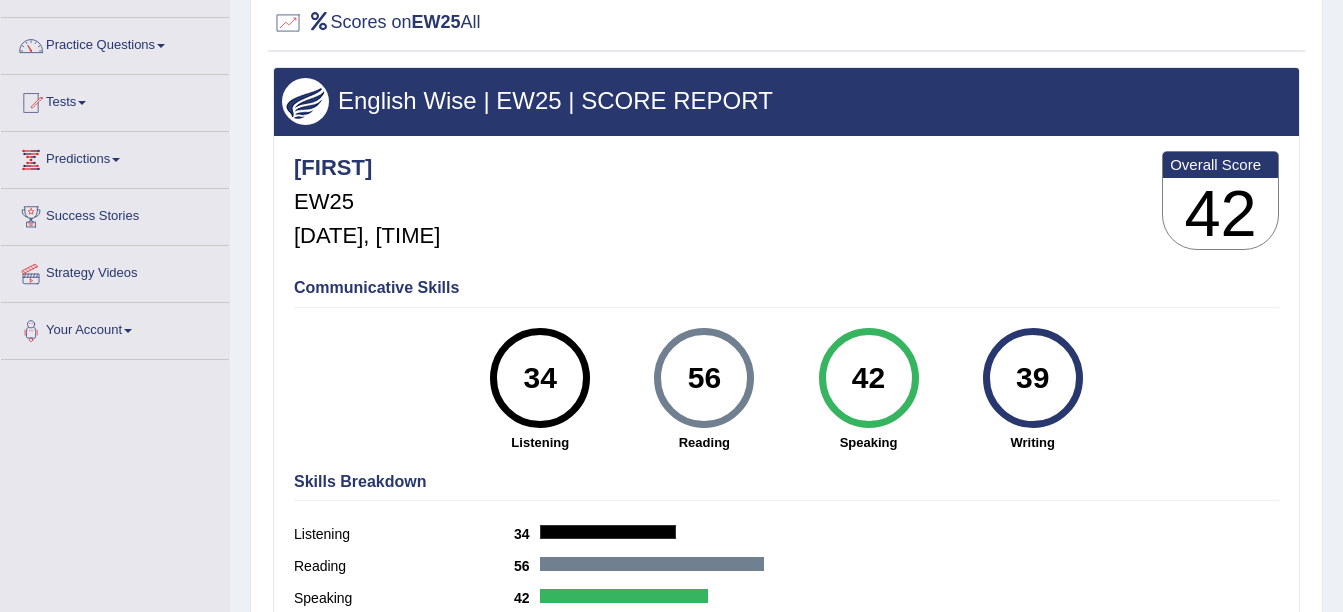 click on "34" at bounding box center [540, 378] 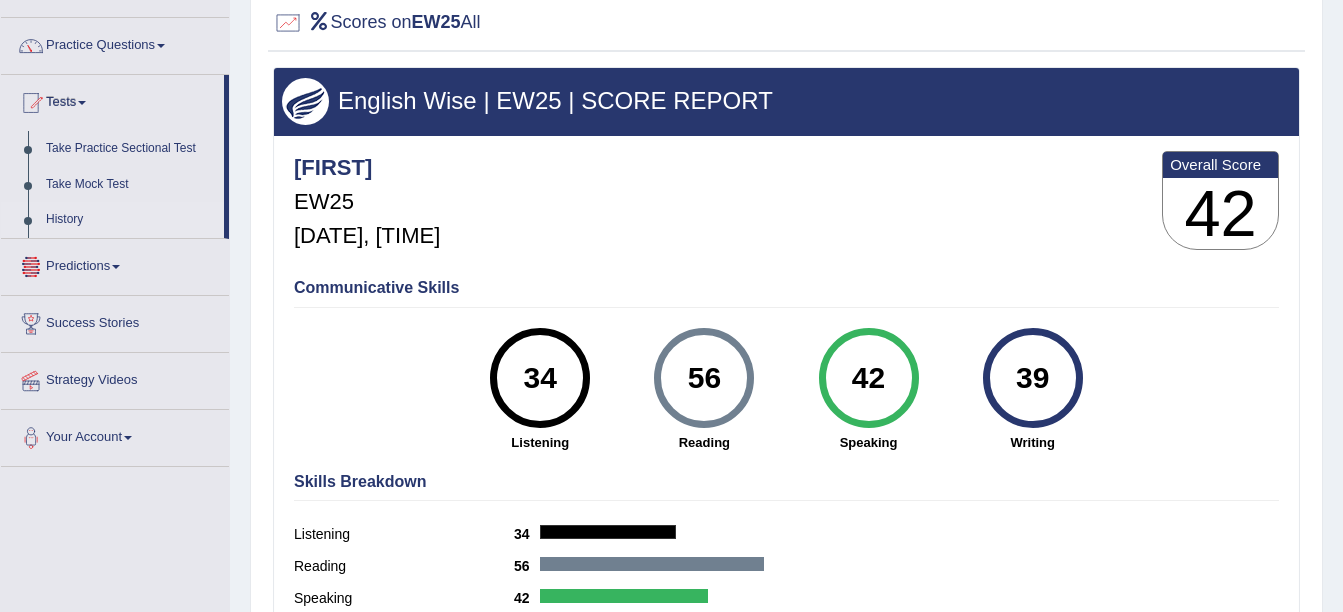 click on "History" at bounding box center [130, 220] 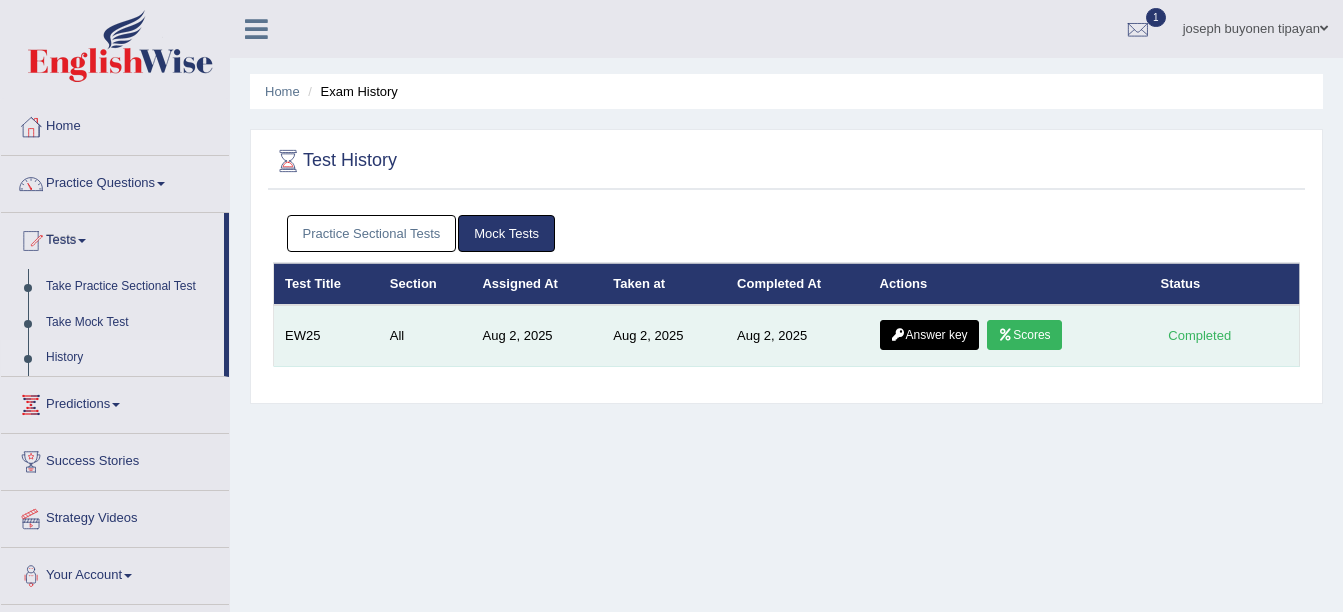 scroll, scrollTop: 0, scrollLeft: 0, axis: both 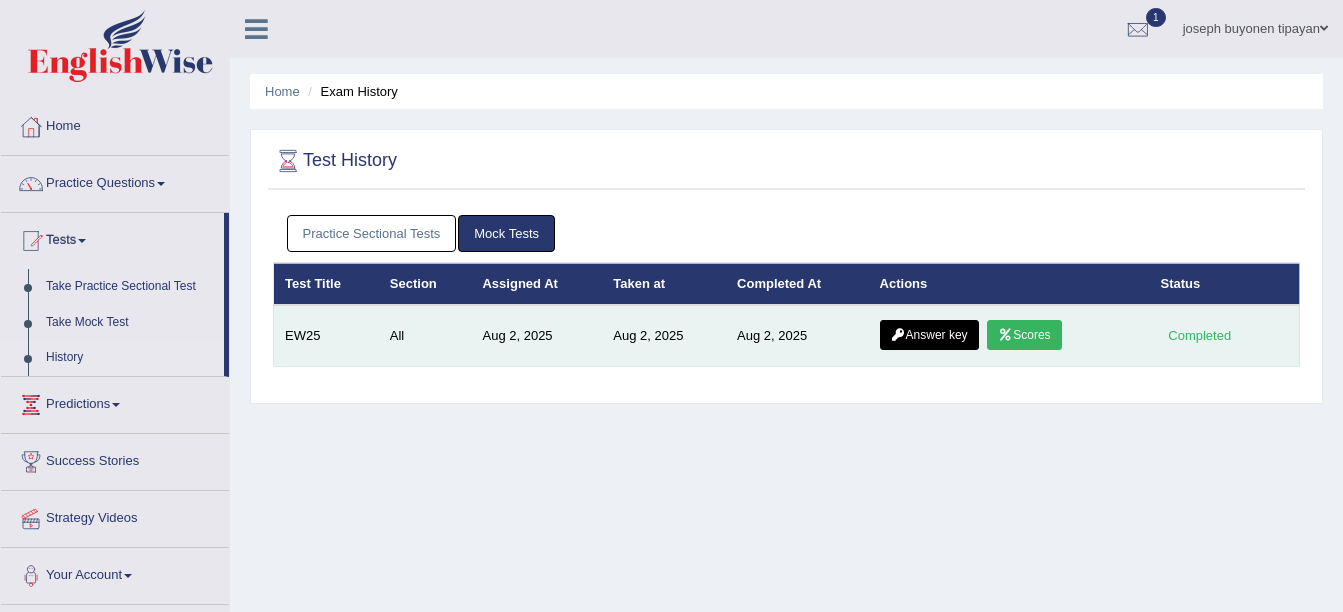 click on "Answer key" at bounding box center (929, 335) 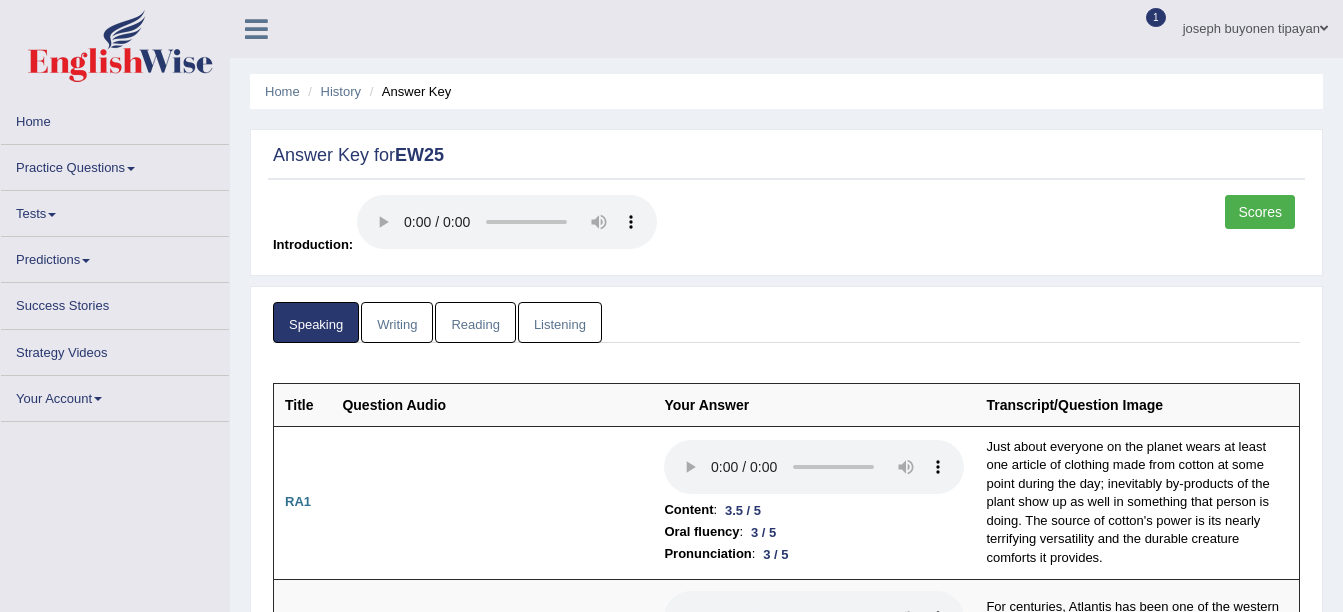 scroll, scrollTop: 0, scrollLeft: 0, axis: both 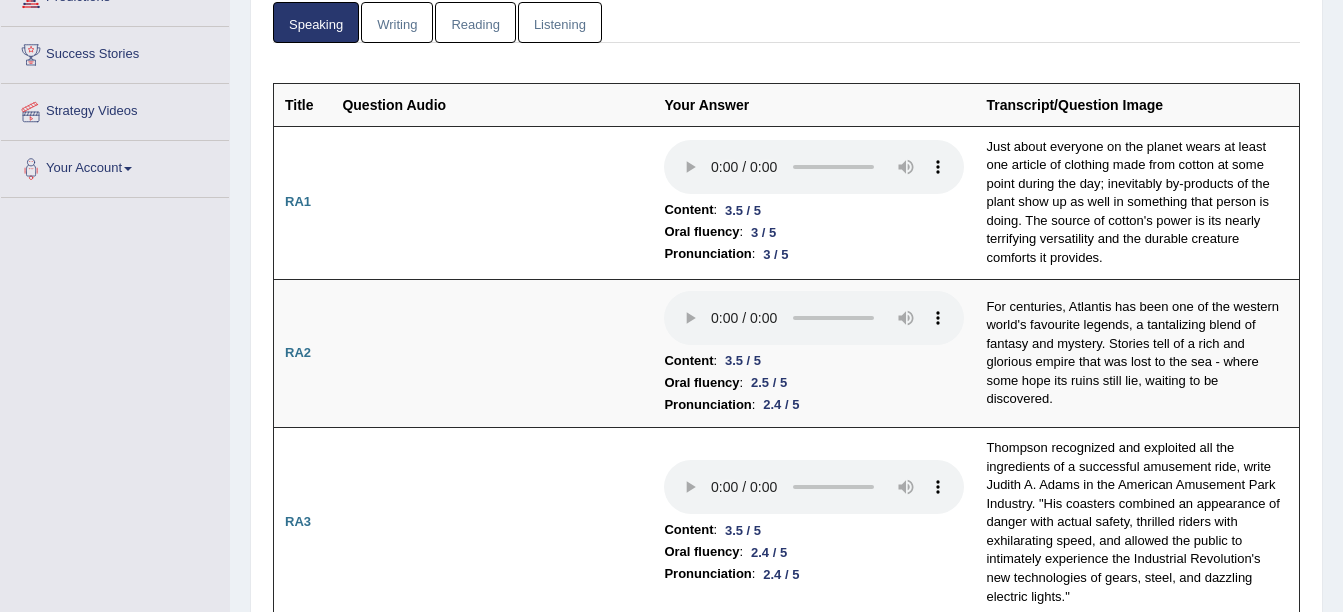 click on "Listening" at bounding box center (560, 22) 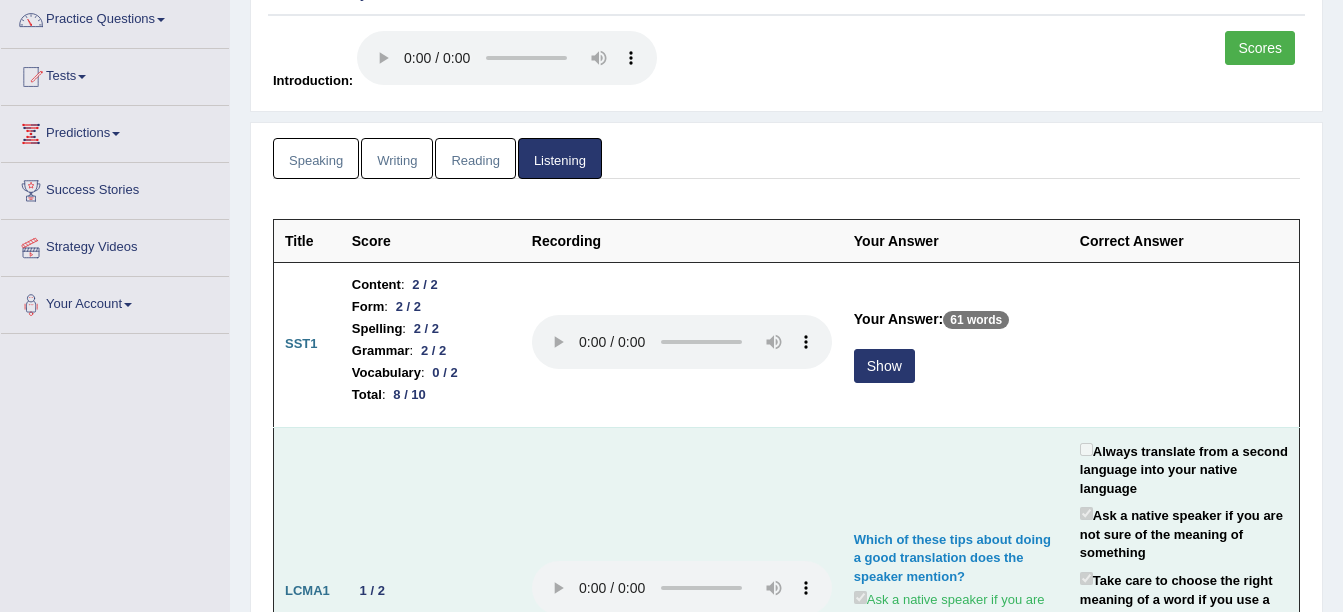 scroll, scrollTop: 200, scrollLeft: 0, axis: vertical 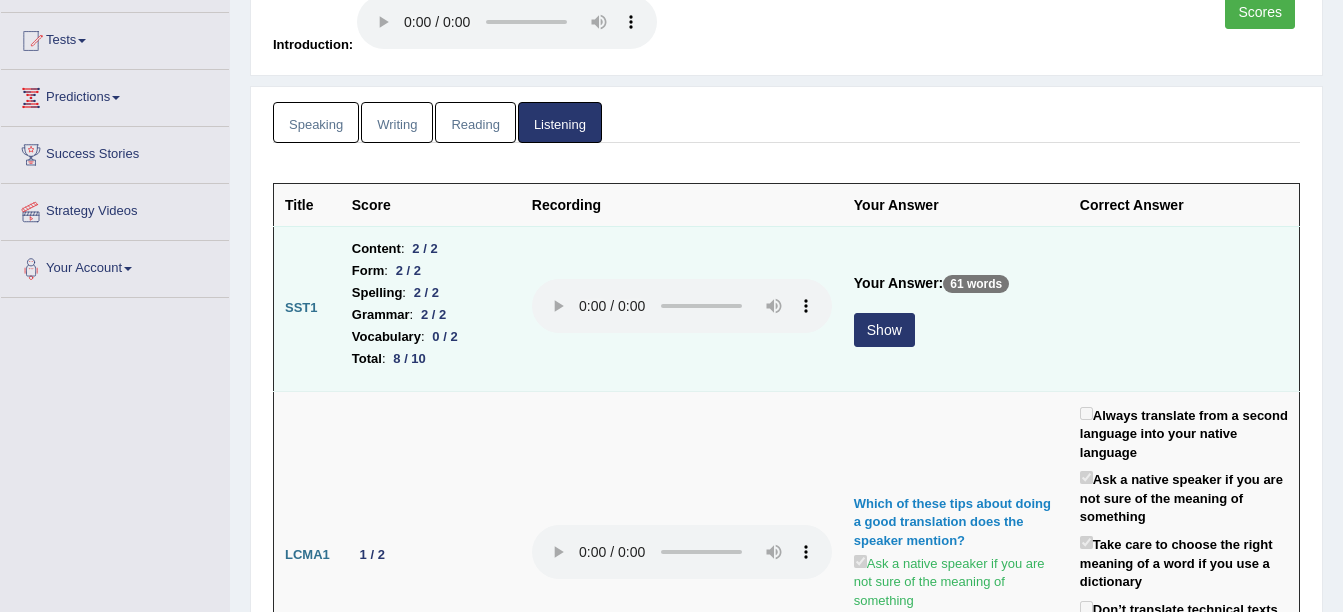 click on "Show" at bounding box center [884, 330] 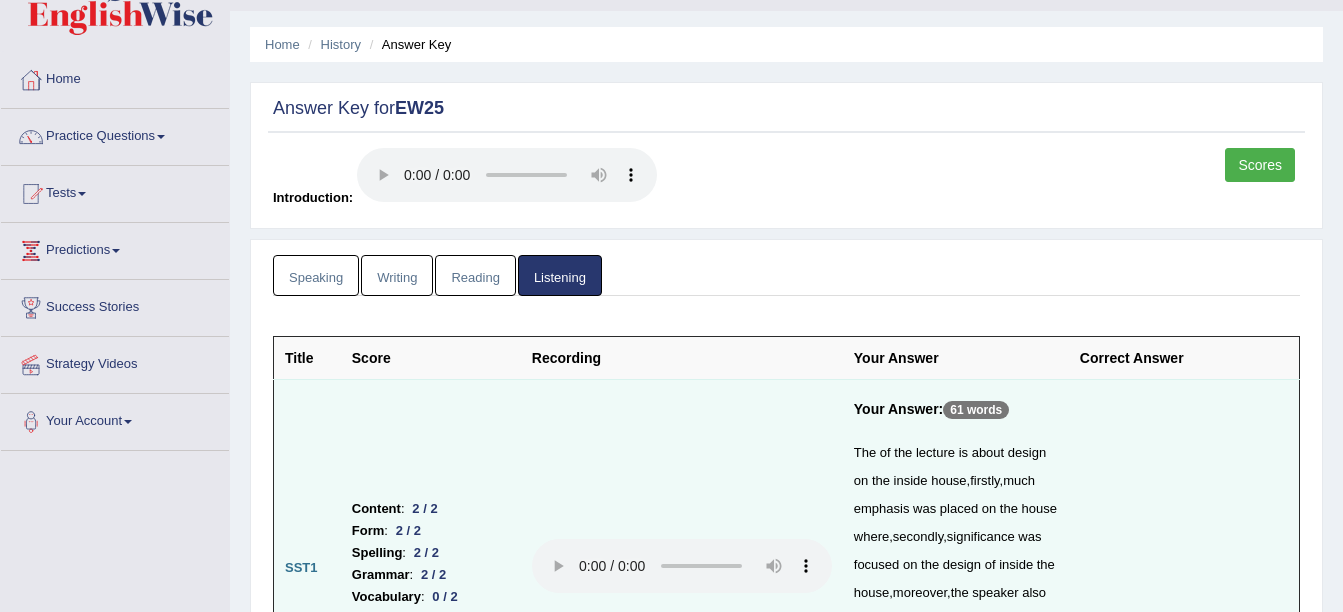 scroll, scrollTop: 0, scrollLeft: 0, axis: both 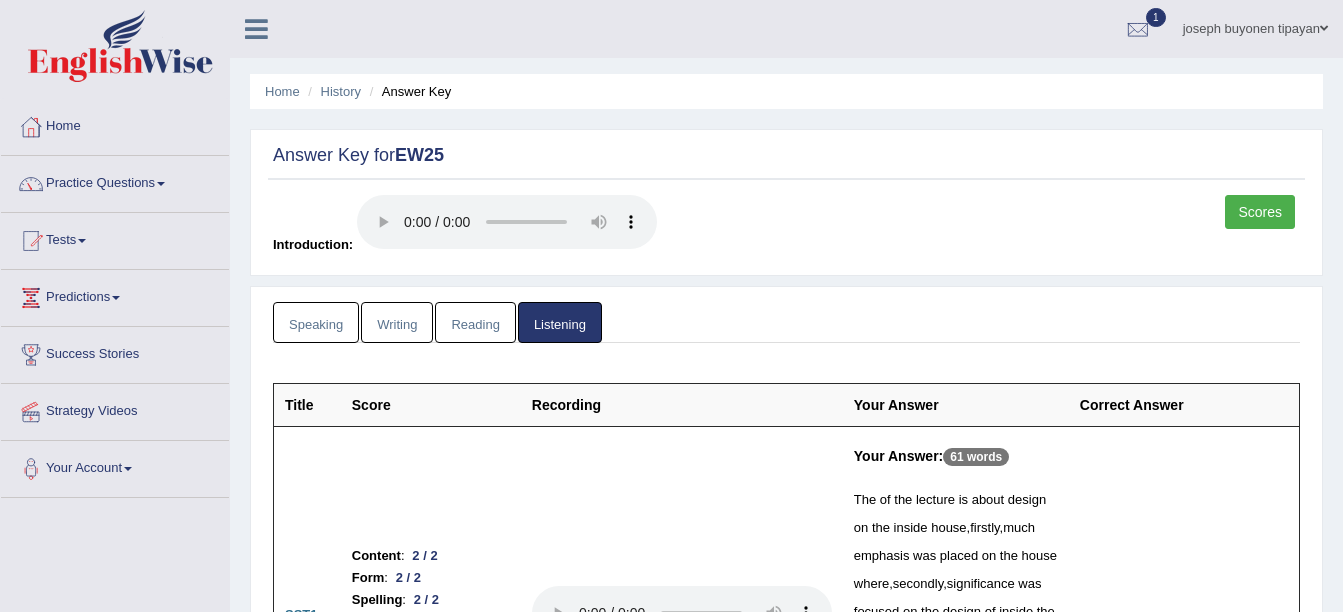 click on "Writing" at bounding box center [397, 322] 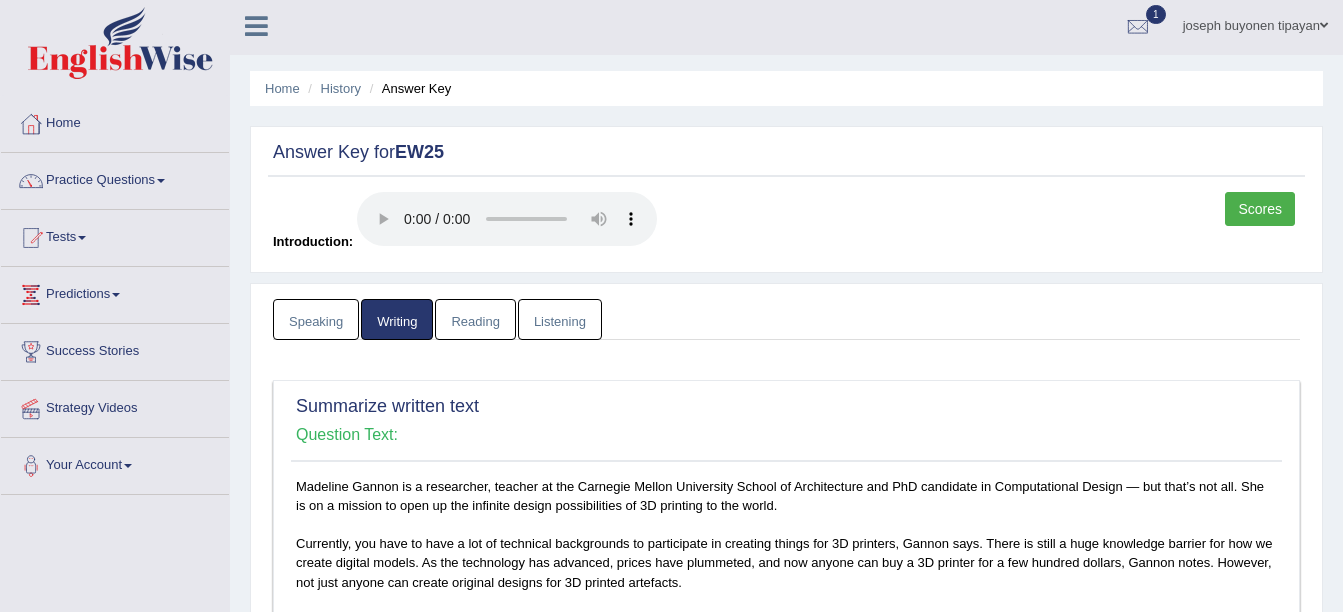 scroll, scrollTop: 0, scrollLeft: 0, axis: both 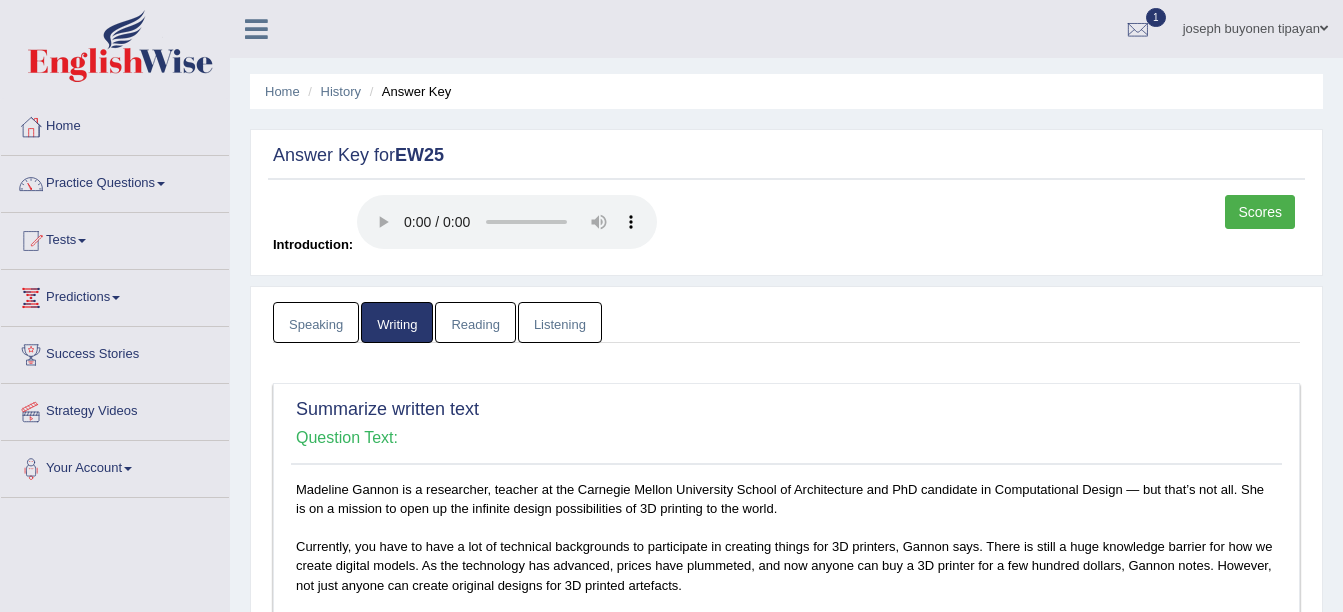 click on "Speaking" at bounding box center [316, 322] 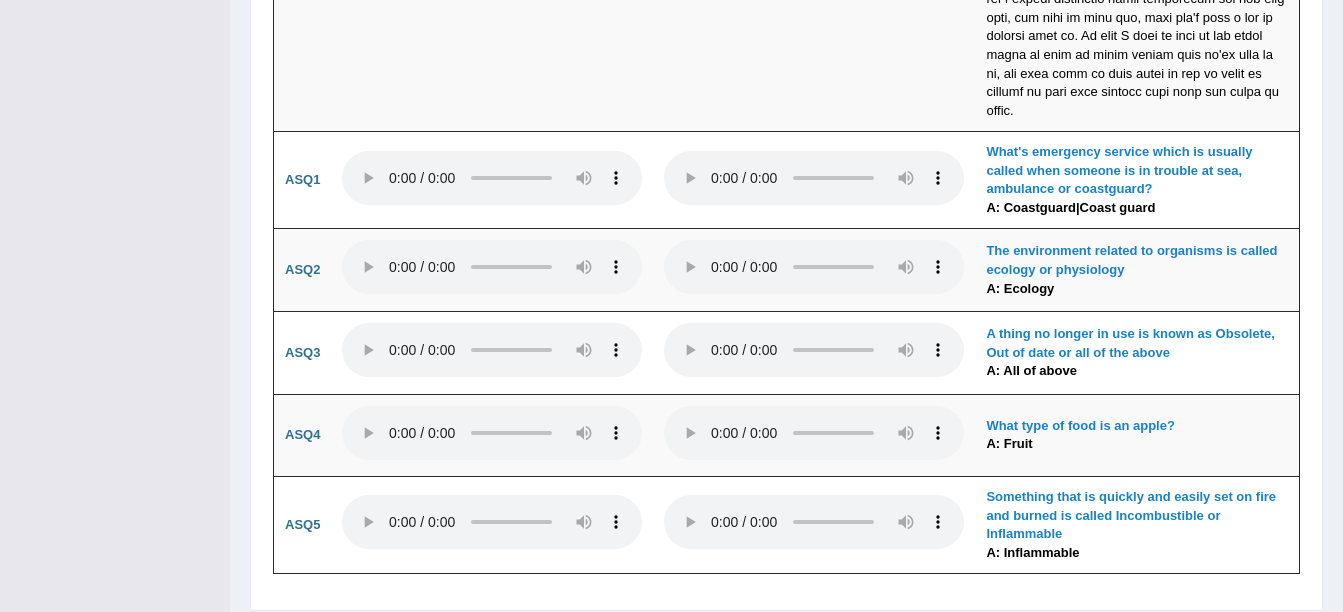 scroll, scrollTop: 3986, scrollLeft: 0, axis: vertical 